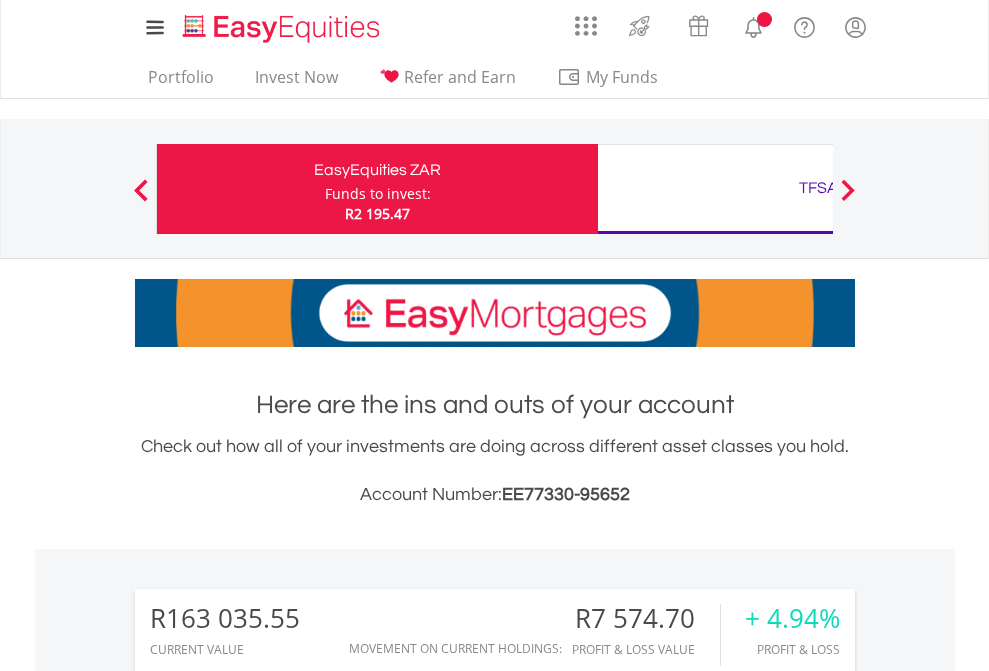 scroll, scrollTop: 0, scrollLeft: 0, axis: both 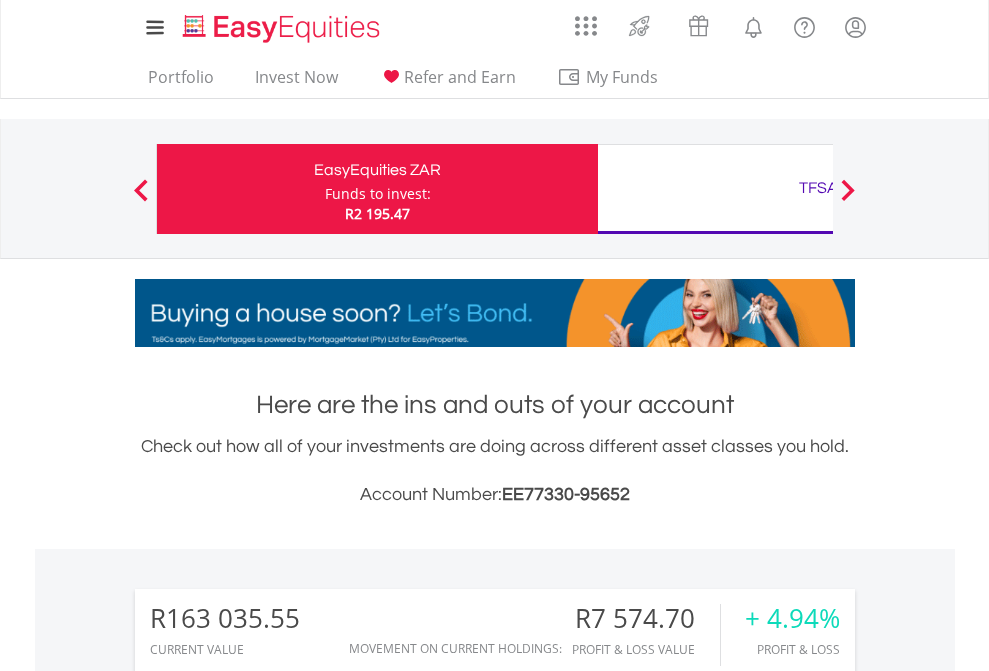 click on "Funds to invest:" at bounding box center [378, 194] 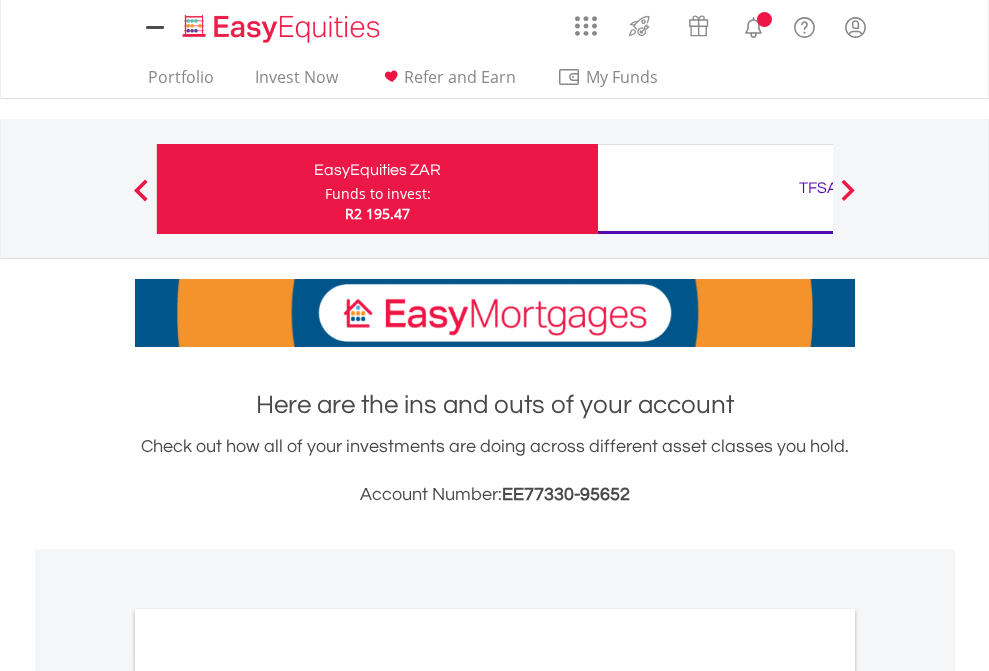 scroll, scrollTop: 0, scrollLeft: 0, axis: both 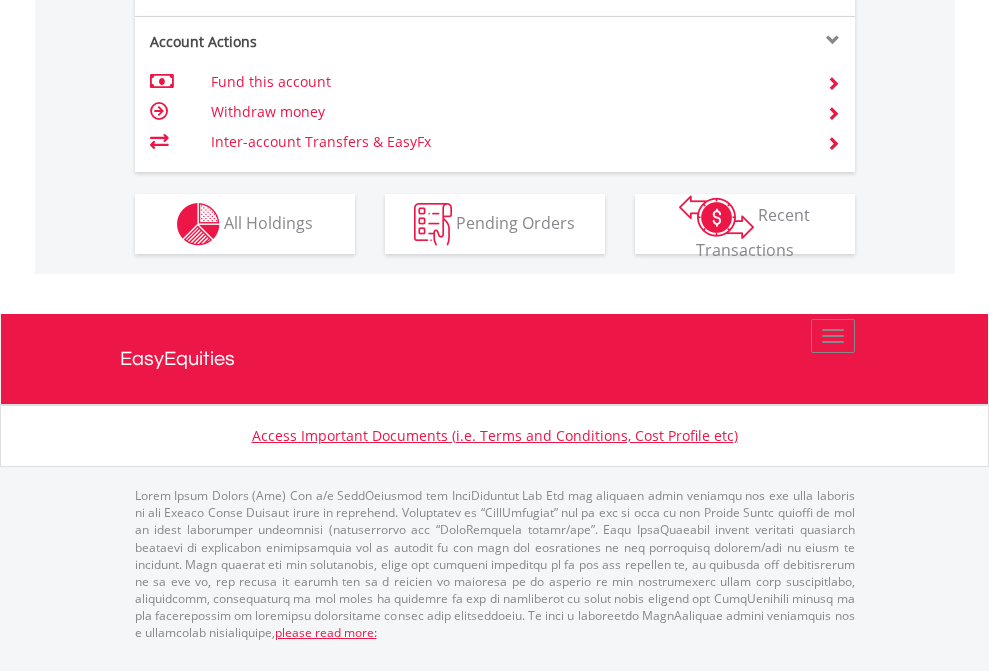 click on "Investment types" at bounding box center [706, -337] 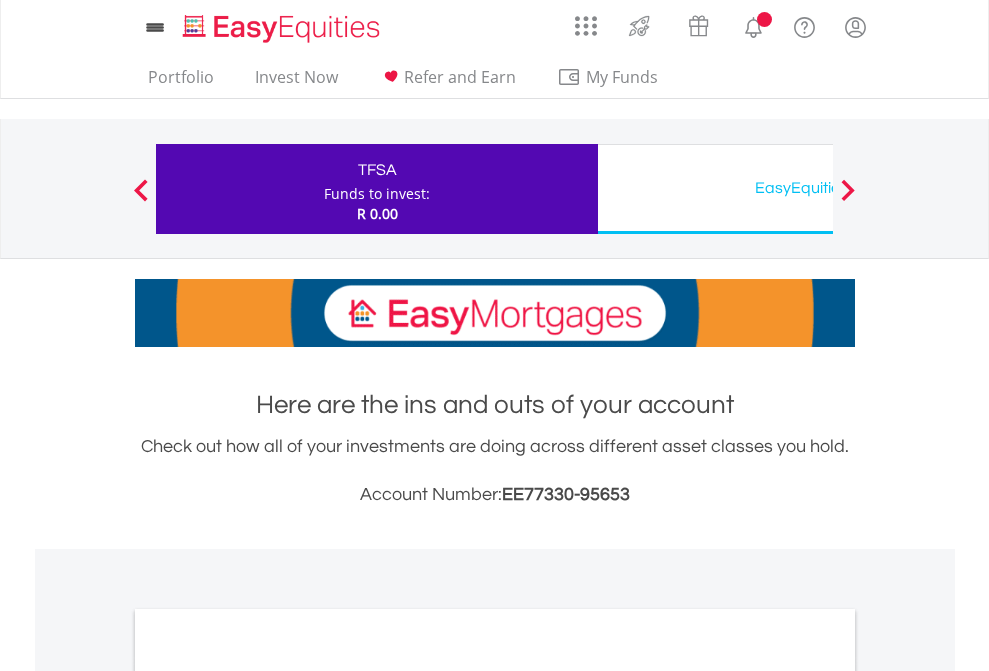 scroll, scrollTop: 0, scrollLeft: 0, axis: both 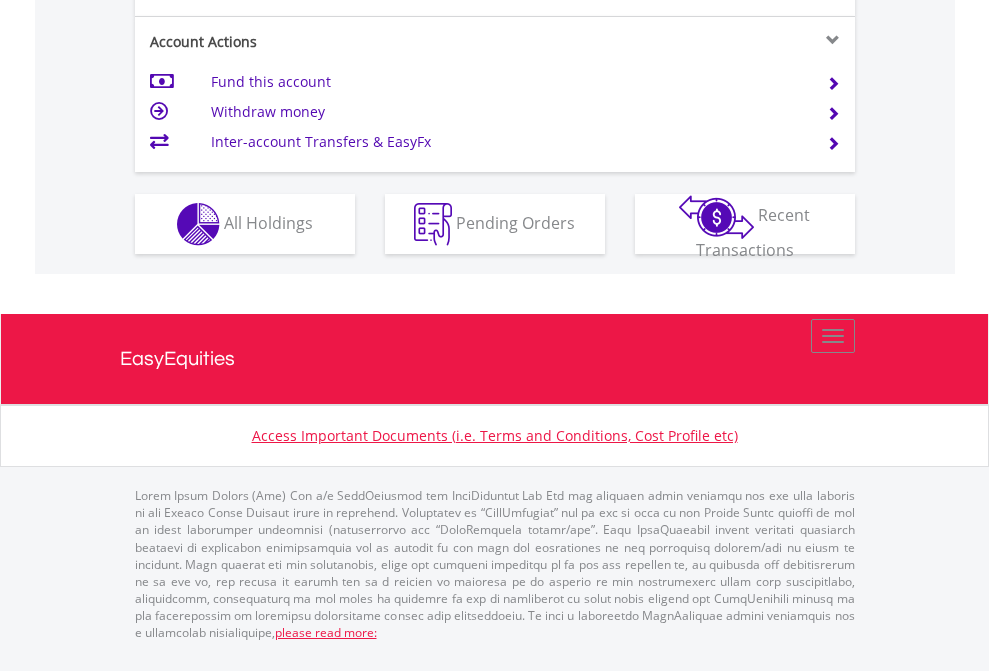 click on "Investment types" at bounding box center [706, -337] 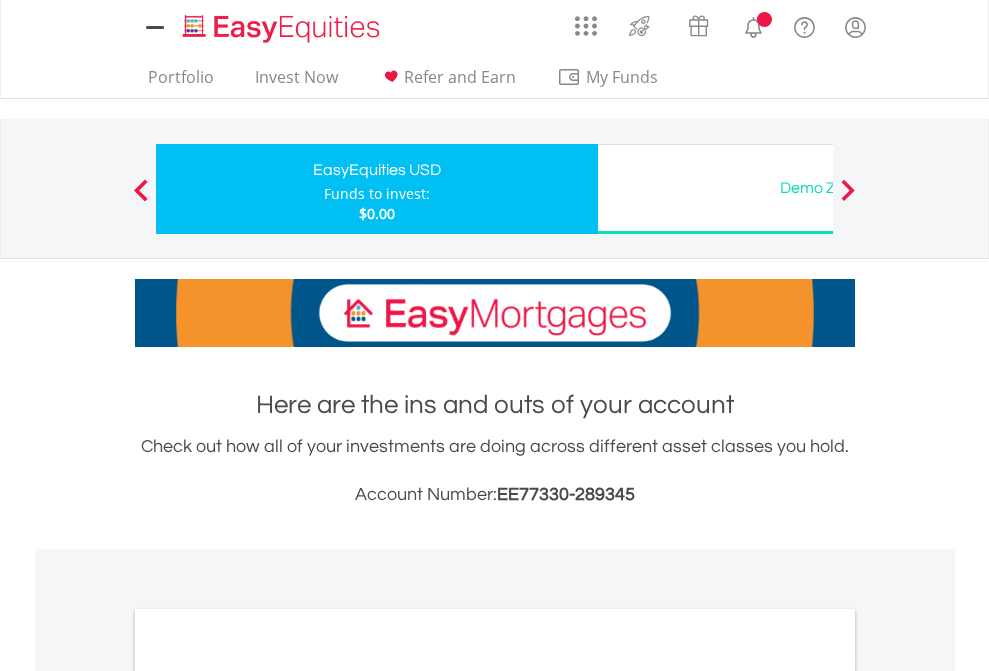 scroll, scrollTop: 0, scrollLeft: 0, axis: both 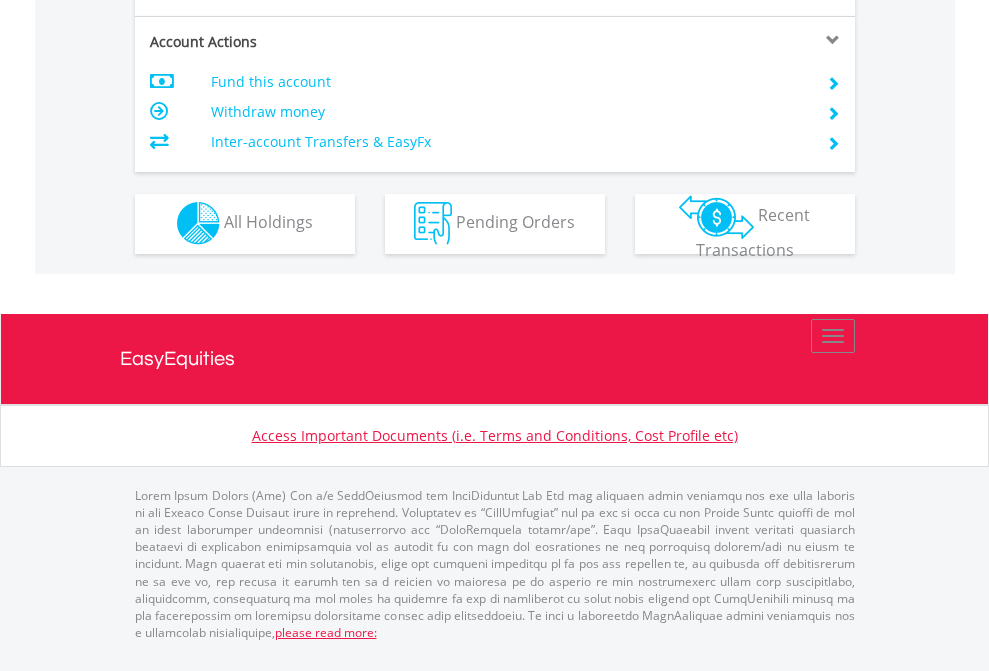 click on "Investment types" at bounding box center [706, -353] 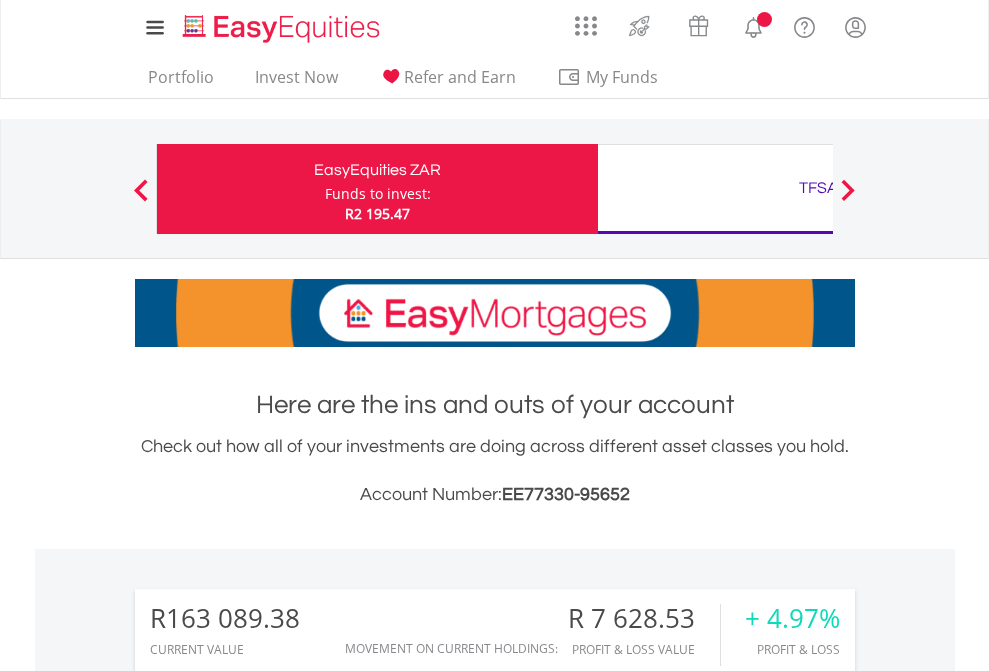 scroll, scrollTop: 1613, scrollLeft: 0, axis: vertical 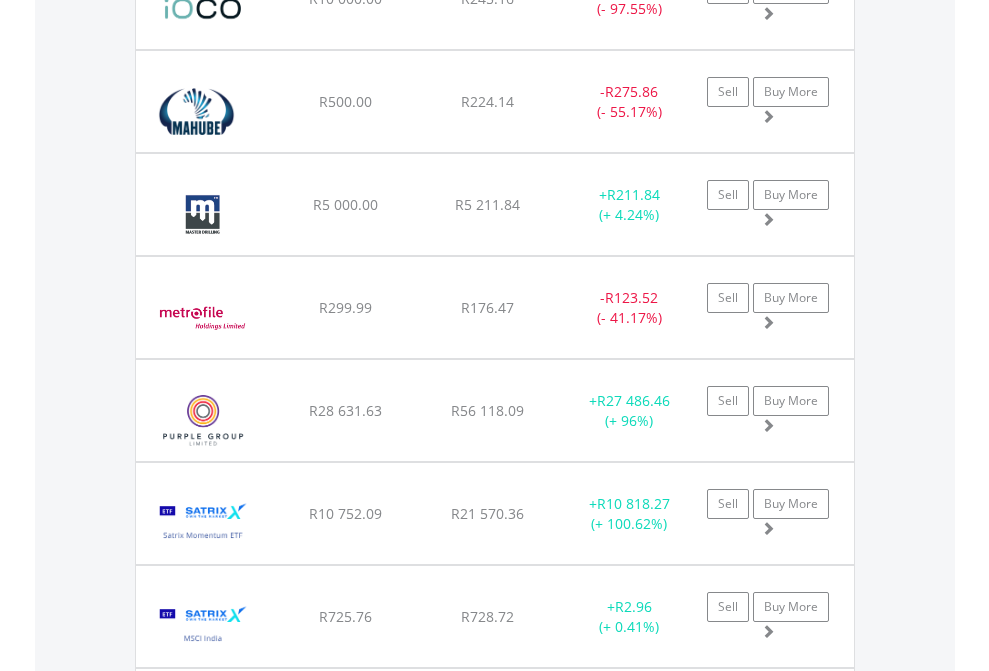click on "TFSA" at bounding box center (818, -2156) 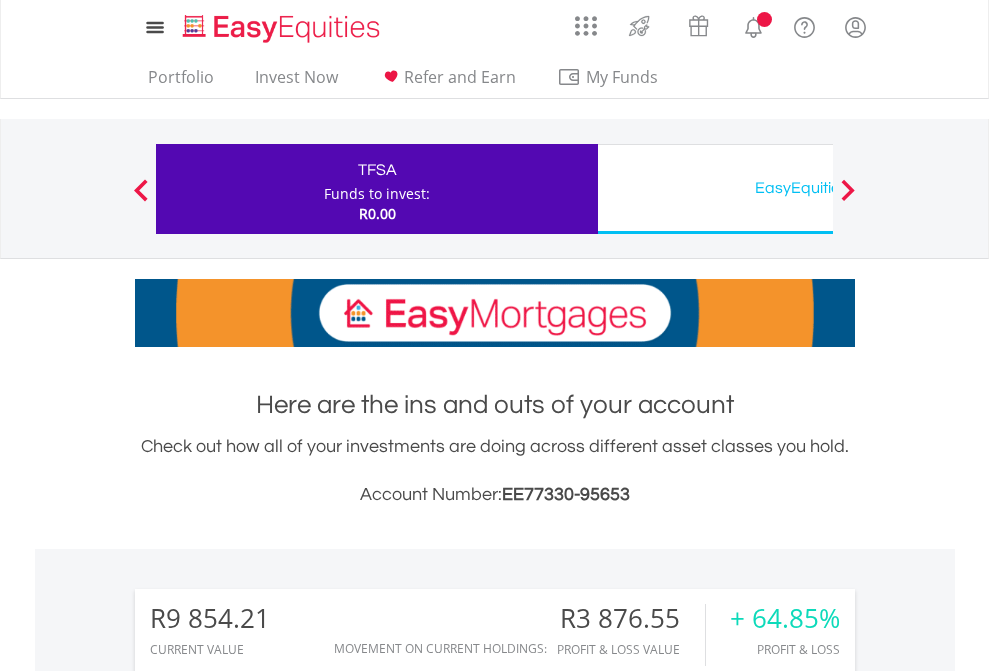 scroll, scrollTop: 1493, scrollLeft: 0, axis: vertical 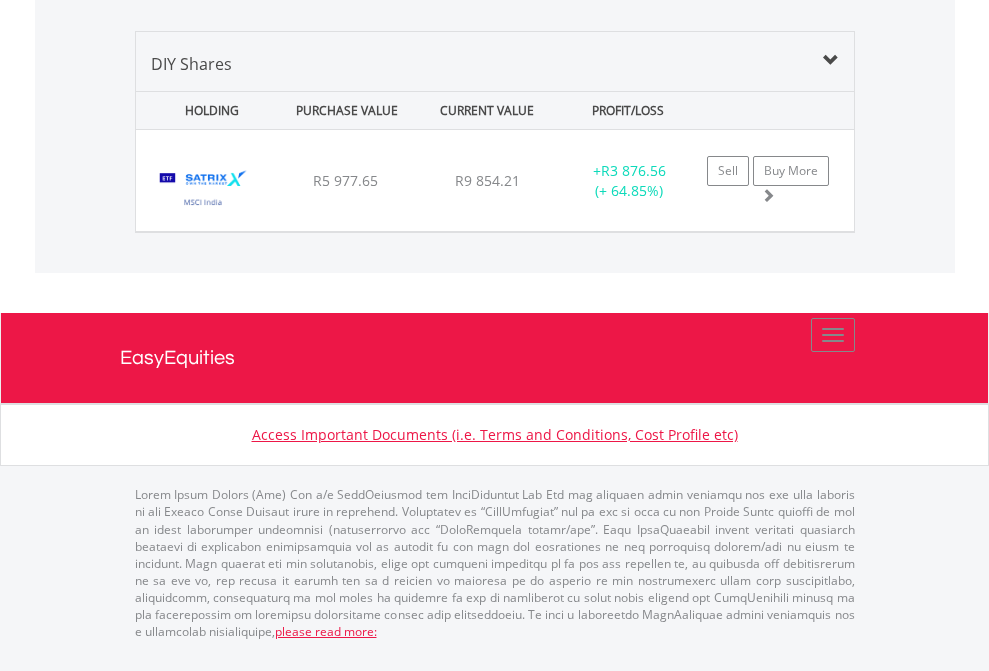 click on "EasyEquities USD" at bounding box center (818, -1339) 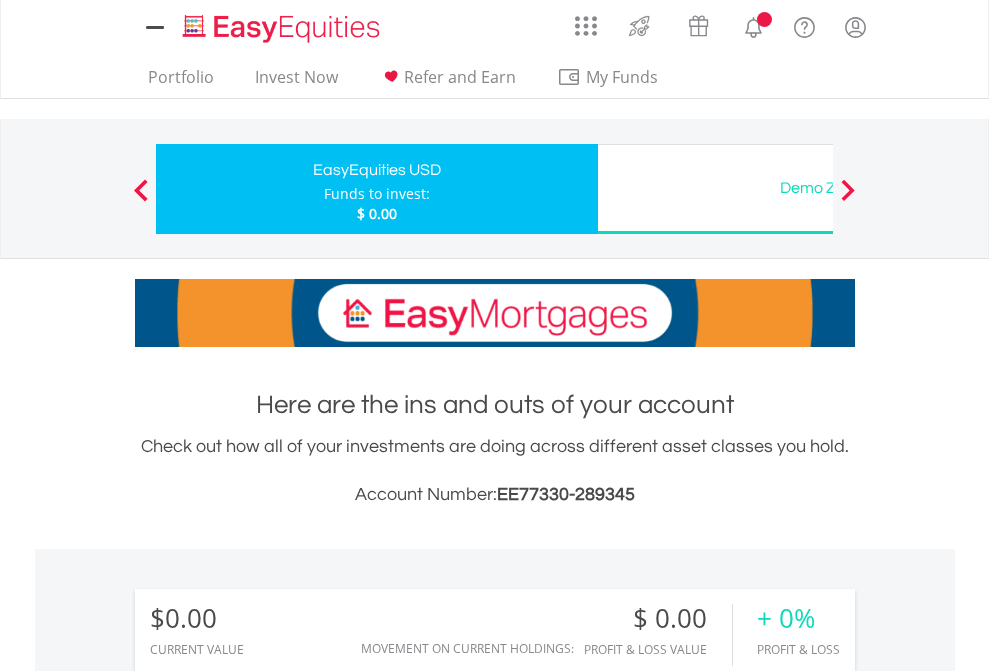 scroll, scrollTop: 1486, scrollLeft: 0, axis: vertical 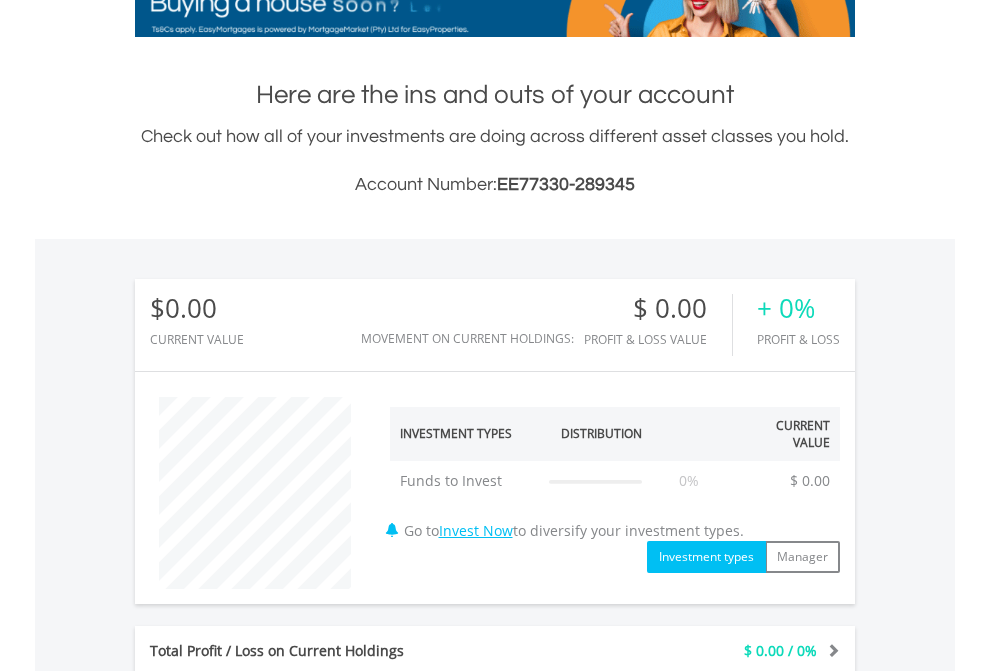 click on "All Holdings" at bounding box center (268, 1132) 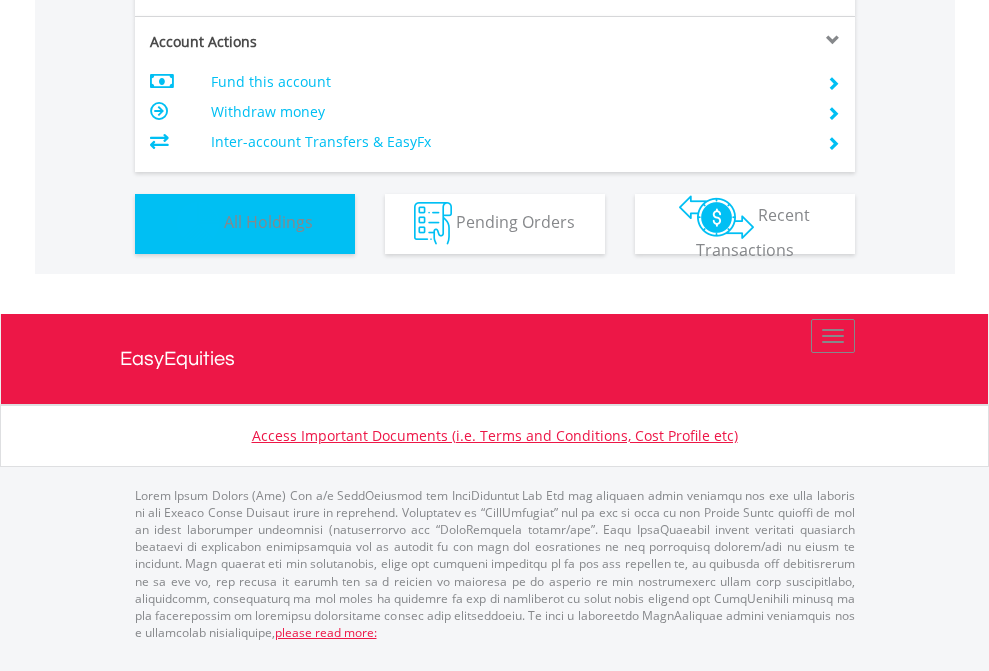 scroll, scrollTop: 999808, scrollLeft: 999687, axis: both 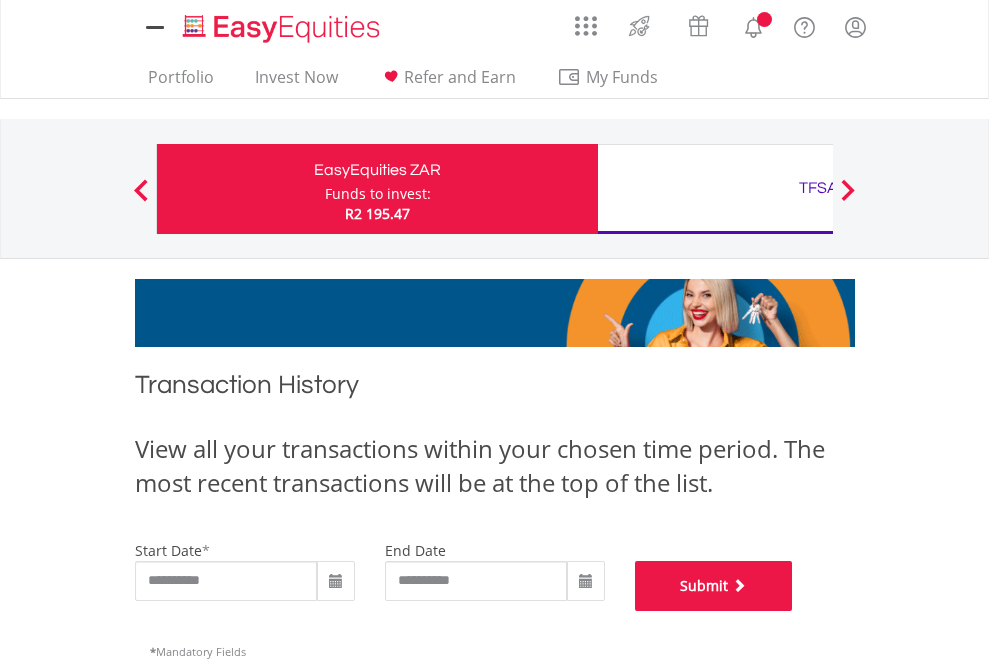 click on "Submit" at bounding box center (714, 586) 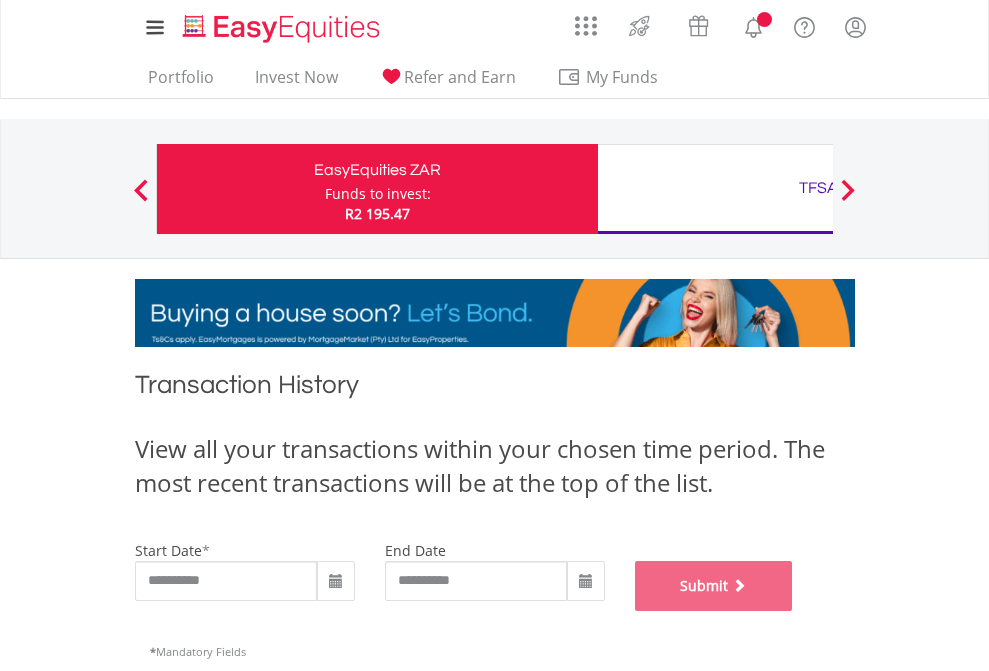 scroll, scrollTop: 811, scrollLeft: 0, axis: vertical 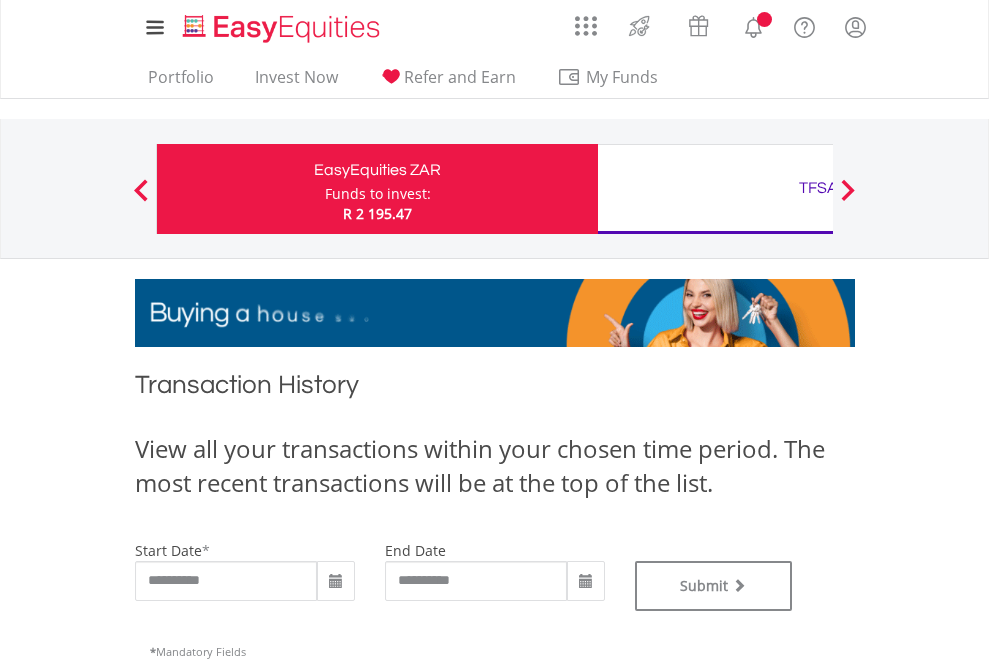 click on "TFSA" at bounding box center [818, 188] 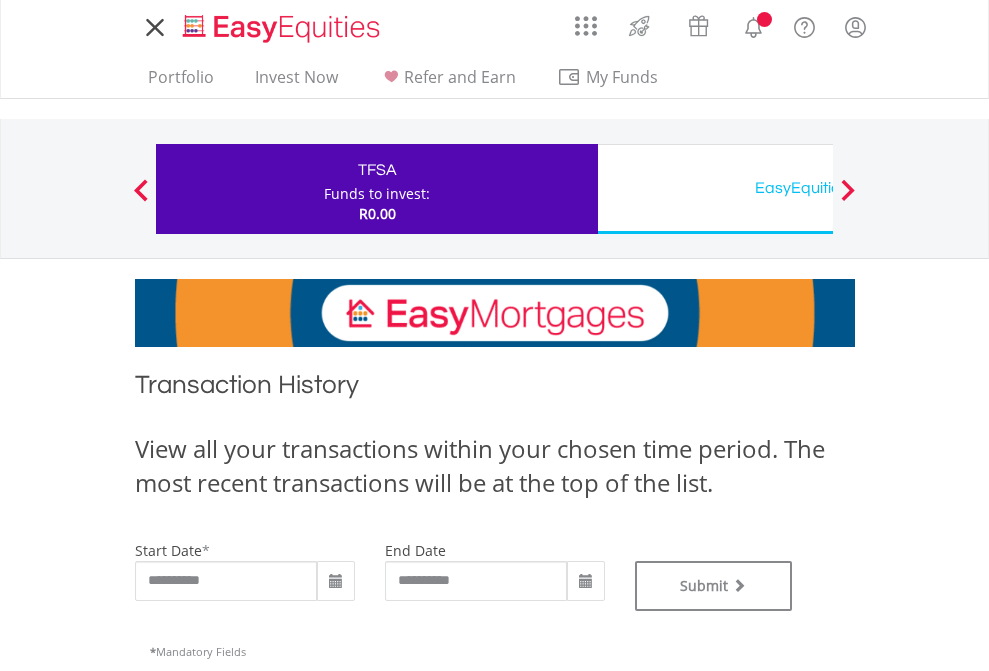 scroll, scrollTop: 0, scrollLeft: 0, axis: both 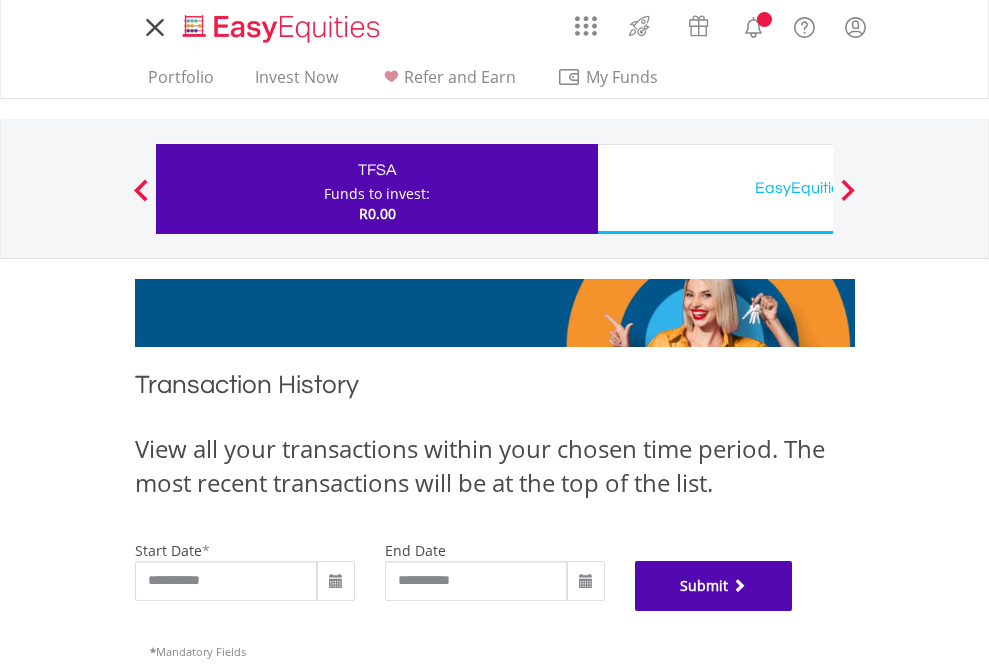 click on "Submit" at bounding box center [714, 586] 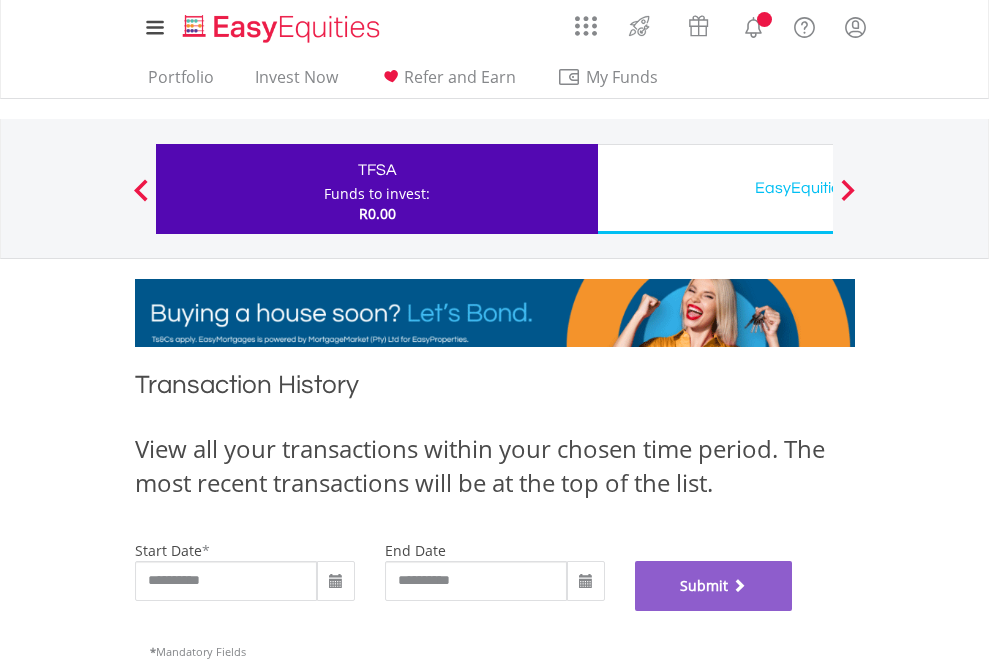 scroll, scrollTop: 811, scrollLeft: 0, axis: vertical 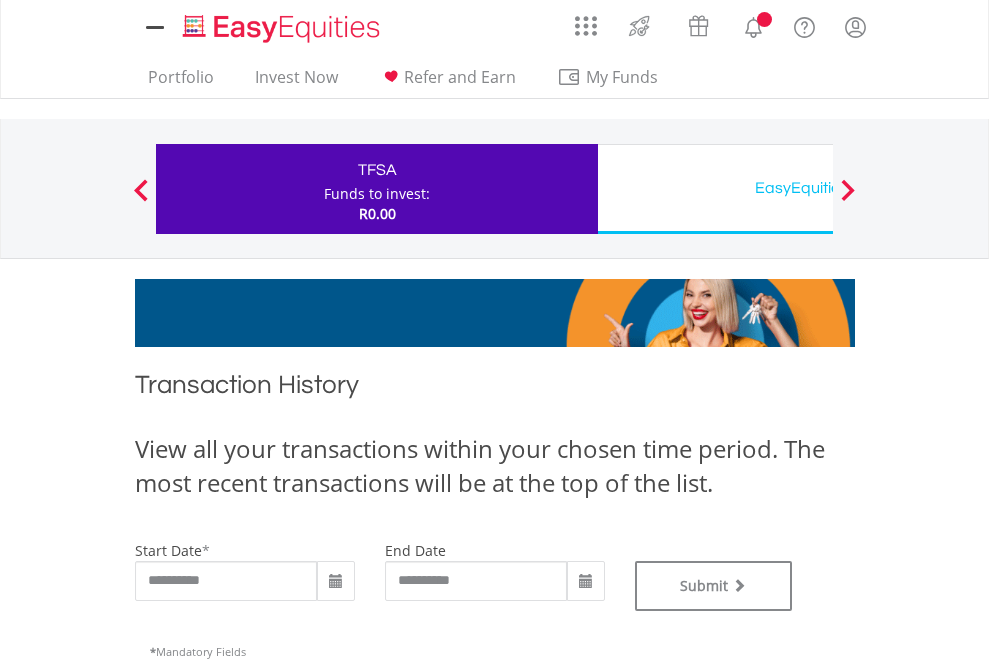click on "EasyEquities USD" at bounding box center (818, 188) 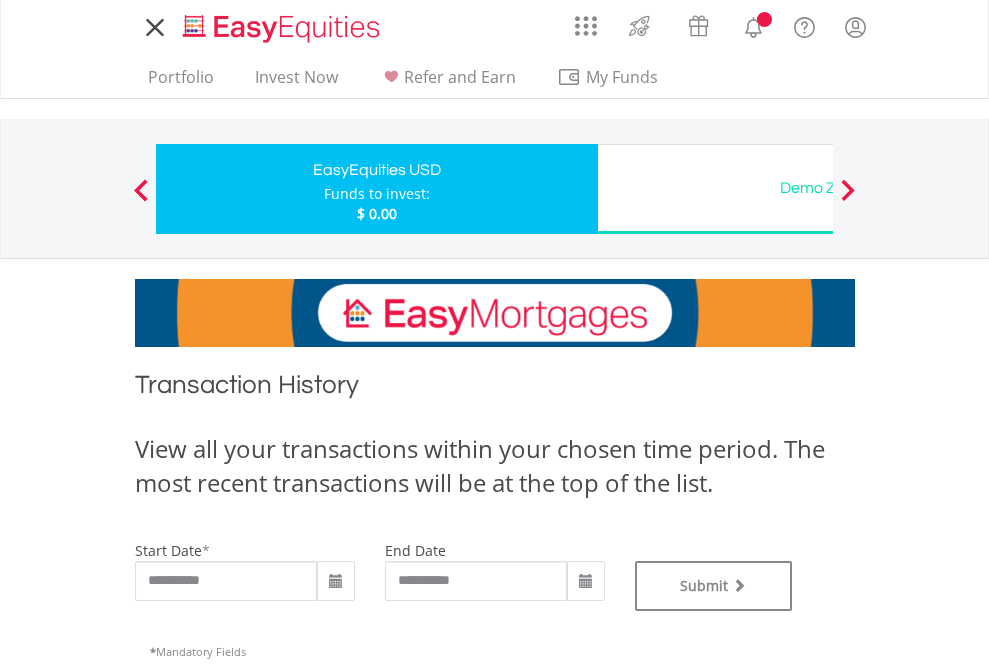 scroll, scrollTop: 0, scrollLeft: 0, axis: both 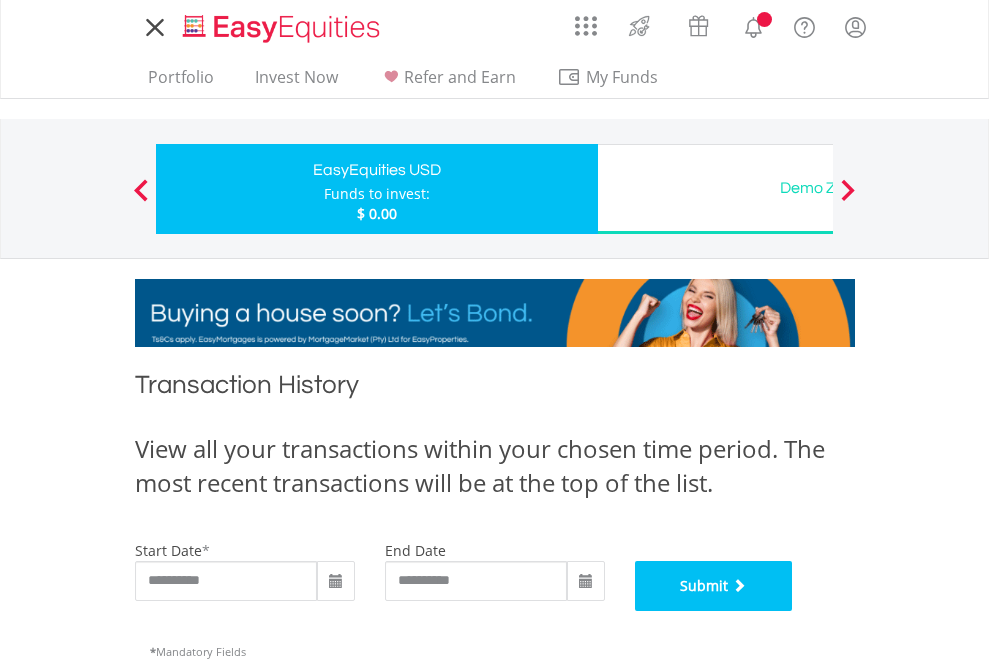 click on "Submit" at bounding box center (714, 586) 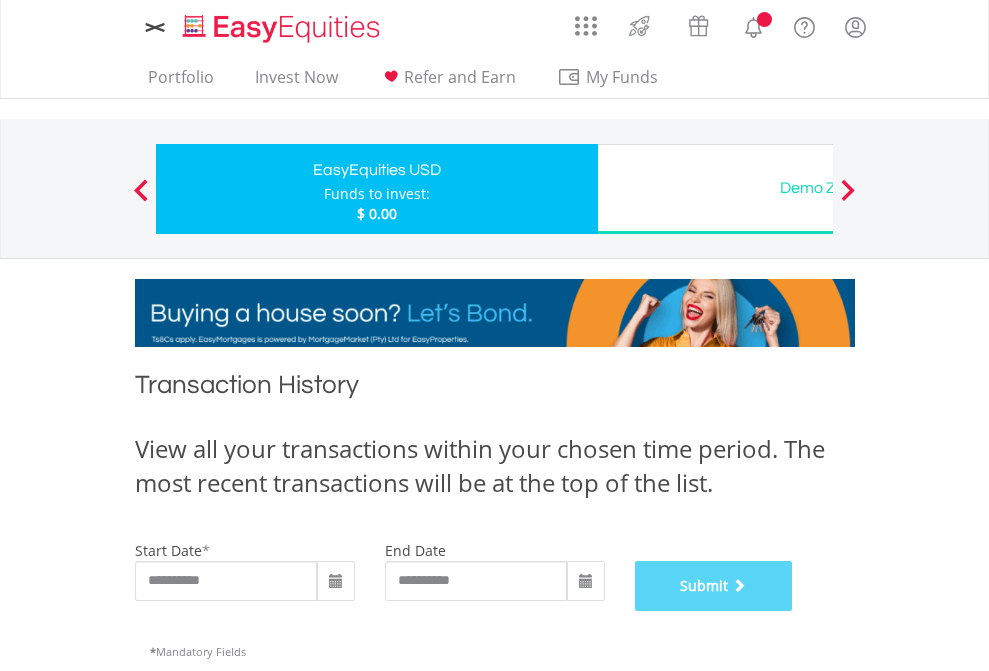 scroll, scrollTop: 811, scrollLeft: 0, axis: vertical 